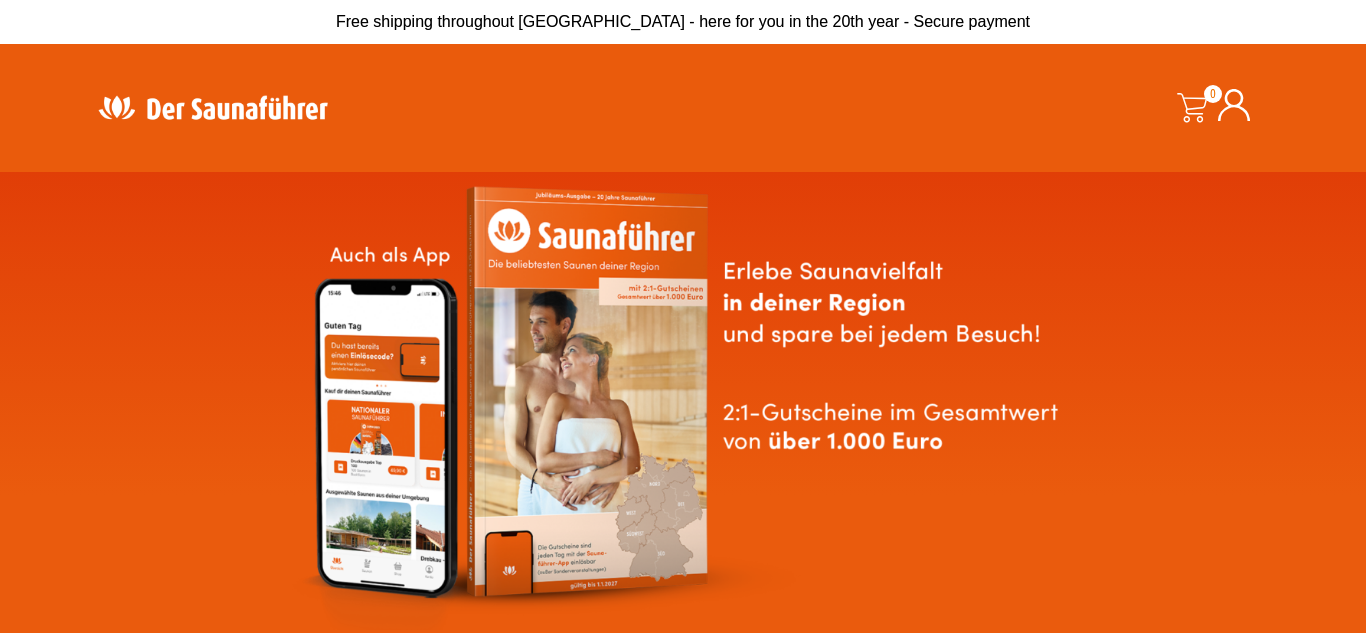 scroll, scrollTop: 0, scrollLeft: 0, axis: both 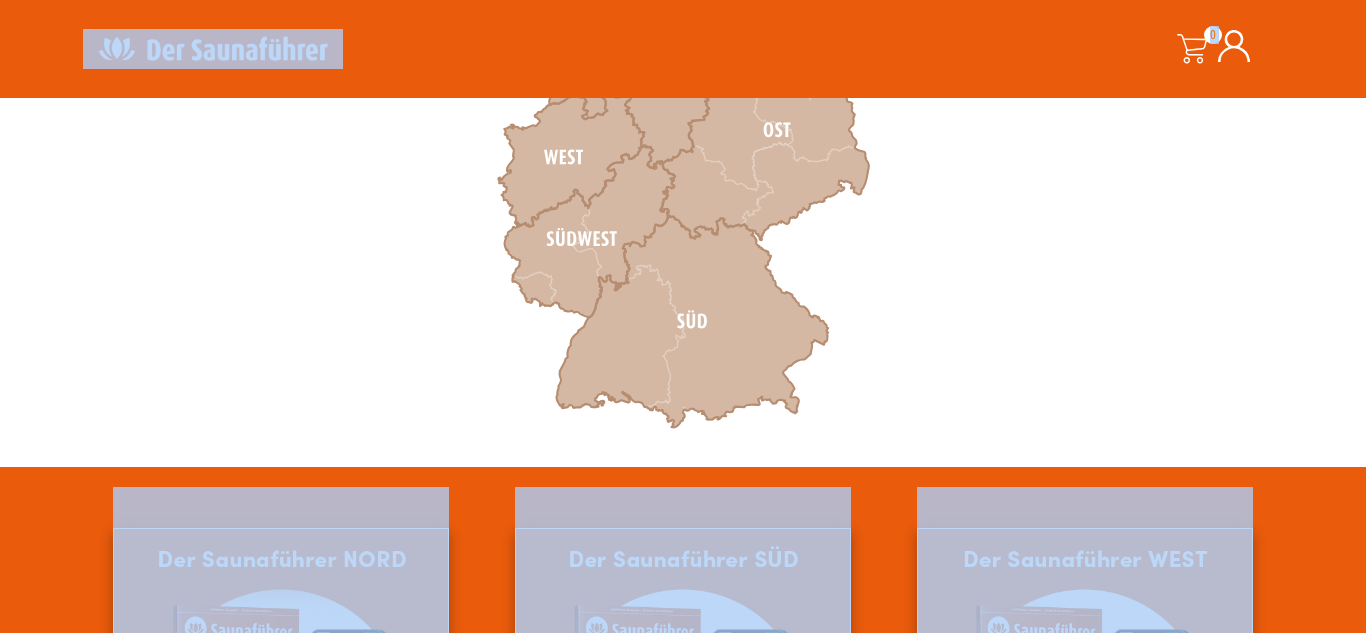 copy on "Free shipping throughout Germany - here for you in the 20th year - Secure payment
The information on this page is currently being updated. Unfortunately, some of the data displayed may still be outdated.
Search
0
0.00   €
Search
0
0.00    €
Free shipping throughout Germany
[rev_slider alias="home-new"]
Click on the map to select your sauna guide
:root{--col-area-norm:#d4b8a3;--col-area-hovr:#ea5b0c;--col-bordr-reg:#b68d71;--col-bordr-bl:#fff;--col-txt:#fff;--opc-brdr:.35;--str-brdr-bl:4.9px;--str-brdr-reg:8.1px;--transition:.2s ease-in-out all}#saunafuehrer-karte *{pointer-events:none}.reg.txt>*{fill:var(--col-txt)}#saunafuehrer-karte .reg.area *{fill:var(--col-area-norm);pointer-events:all;transition:var(--transition);cursor:pointer}#saunafuehrer-karte .reg.area :hover, #saunafuehrer-karte .reg.area :hover *{fill:var(--col-area-hovr)}.reg.brdr>*{fill:transparent;stroke:var(--col-bordr-reg);stroke-width..." 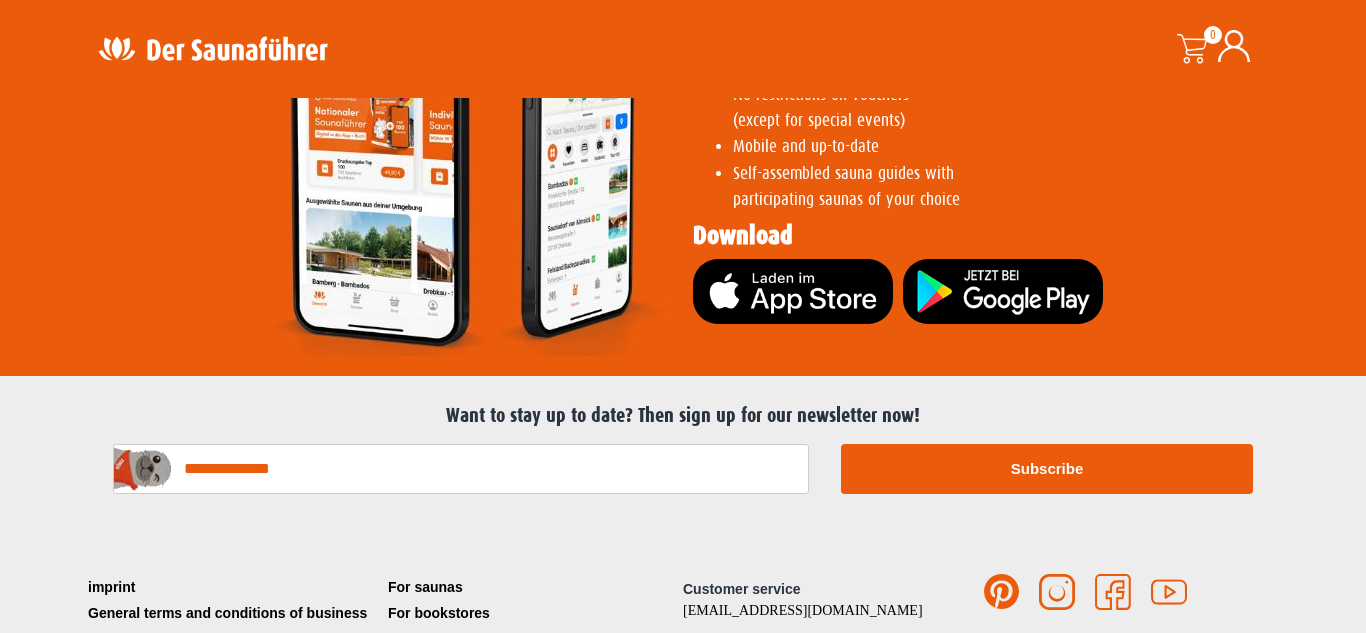 scroll, scrollTop: 4200, scrollLeft: 0, axis: vertical 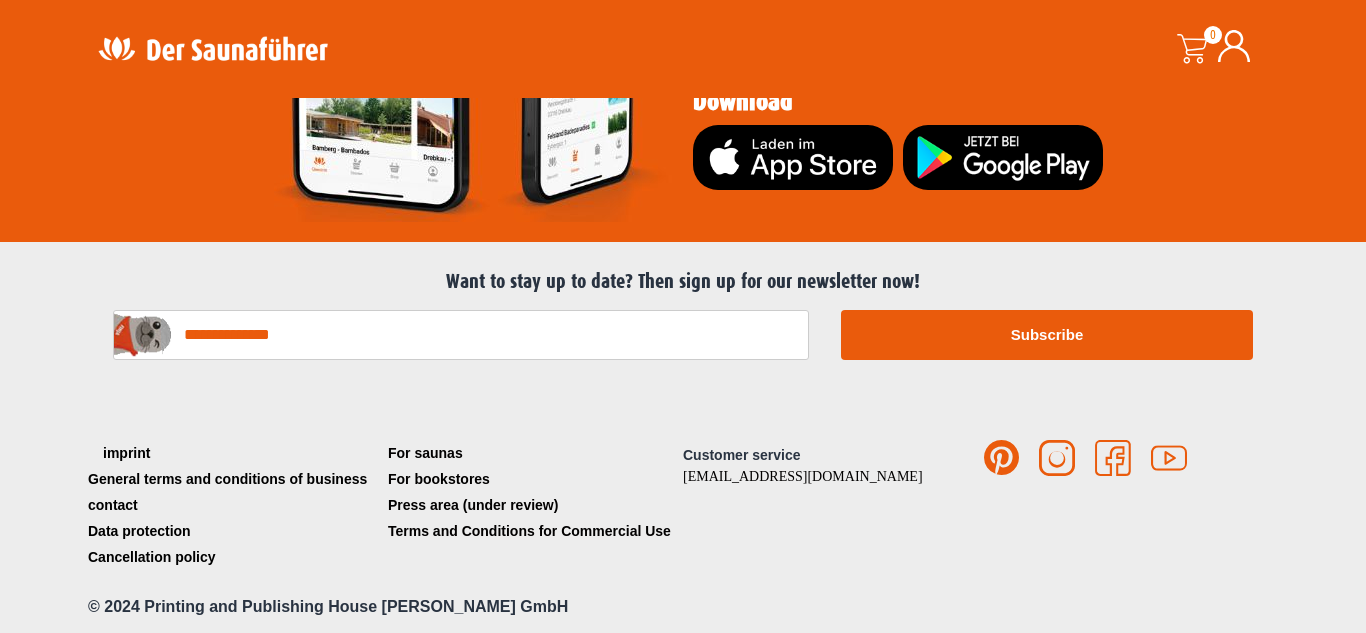 click on "imprint" 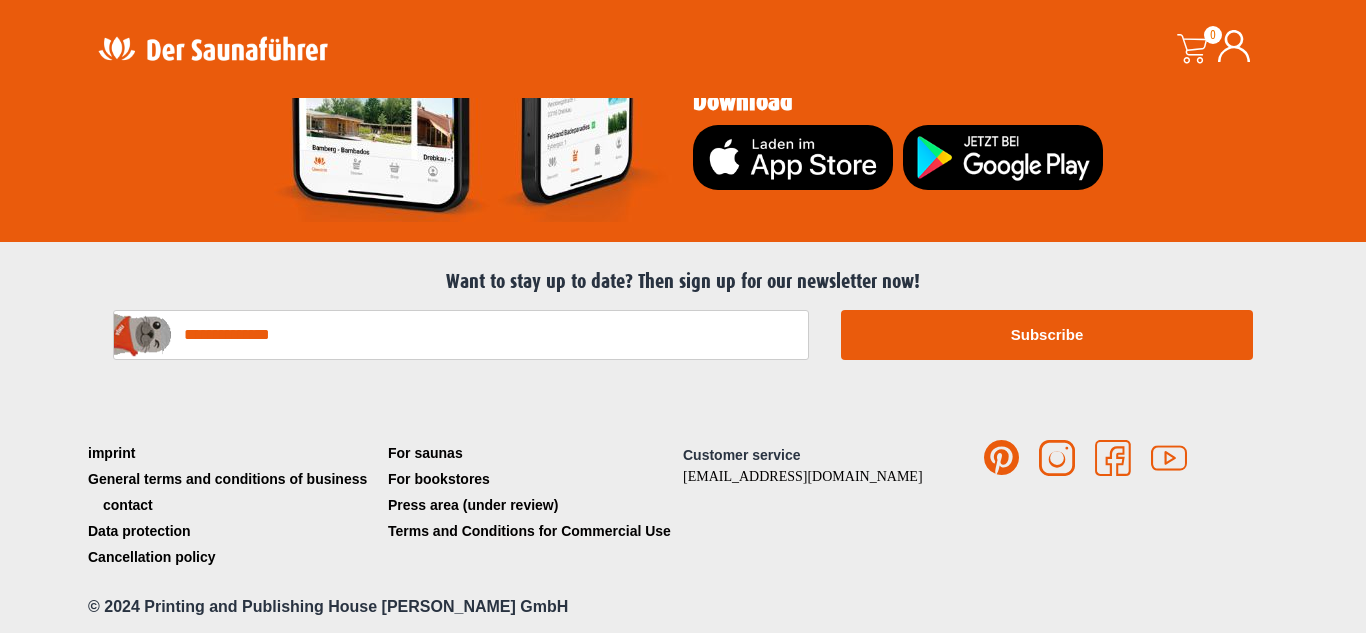 click on "Data protection" 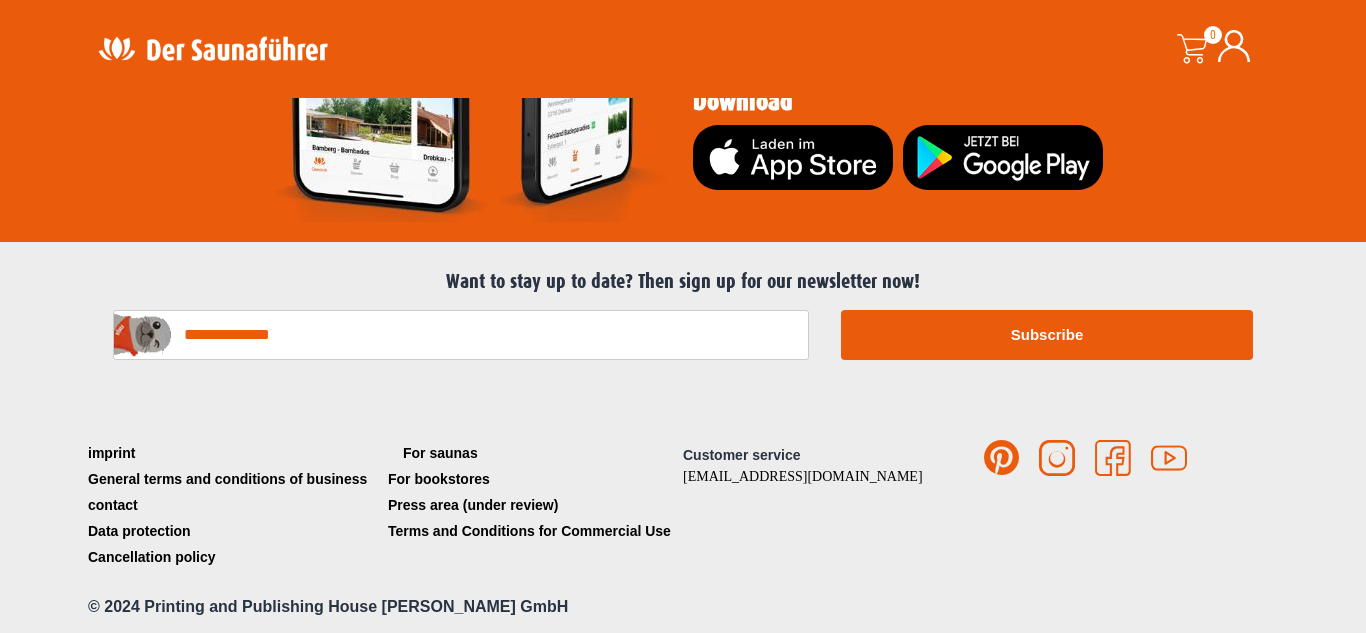 click on "For saunas" 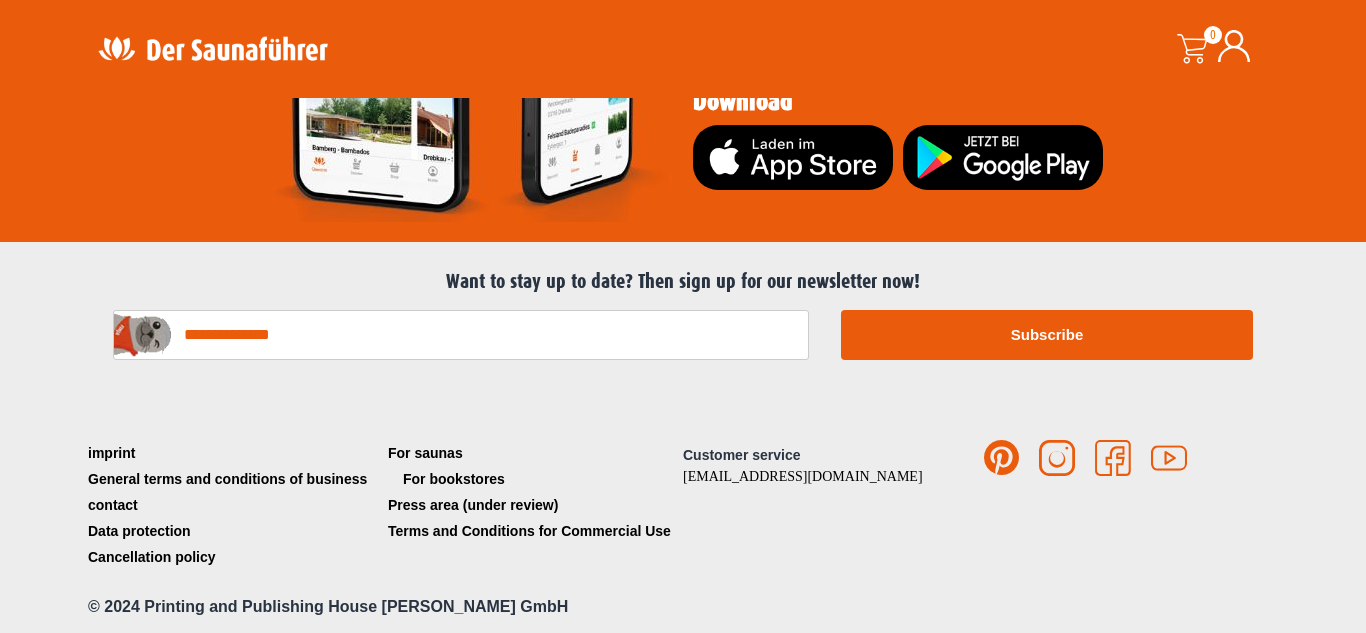 click on "For bookstores" 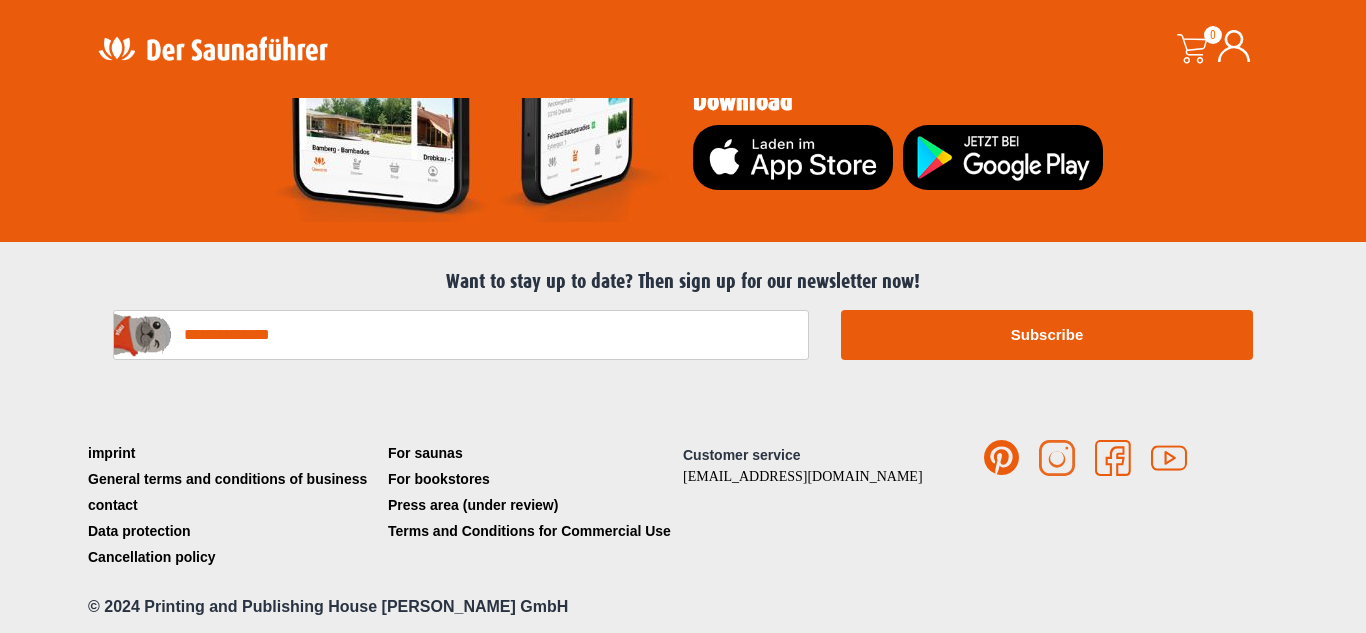 click 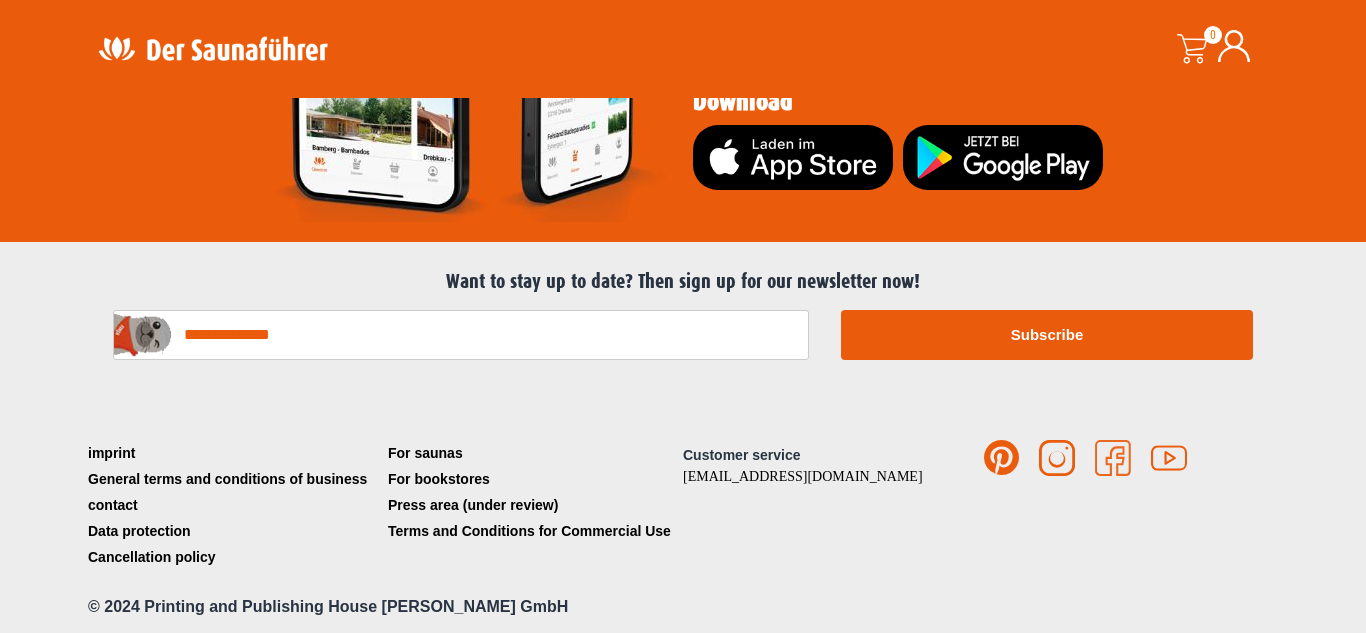 click 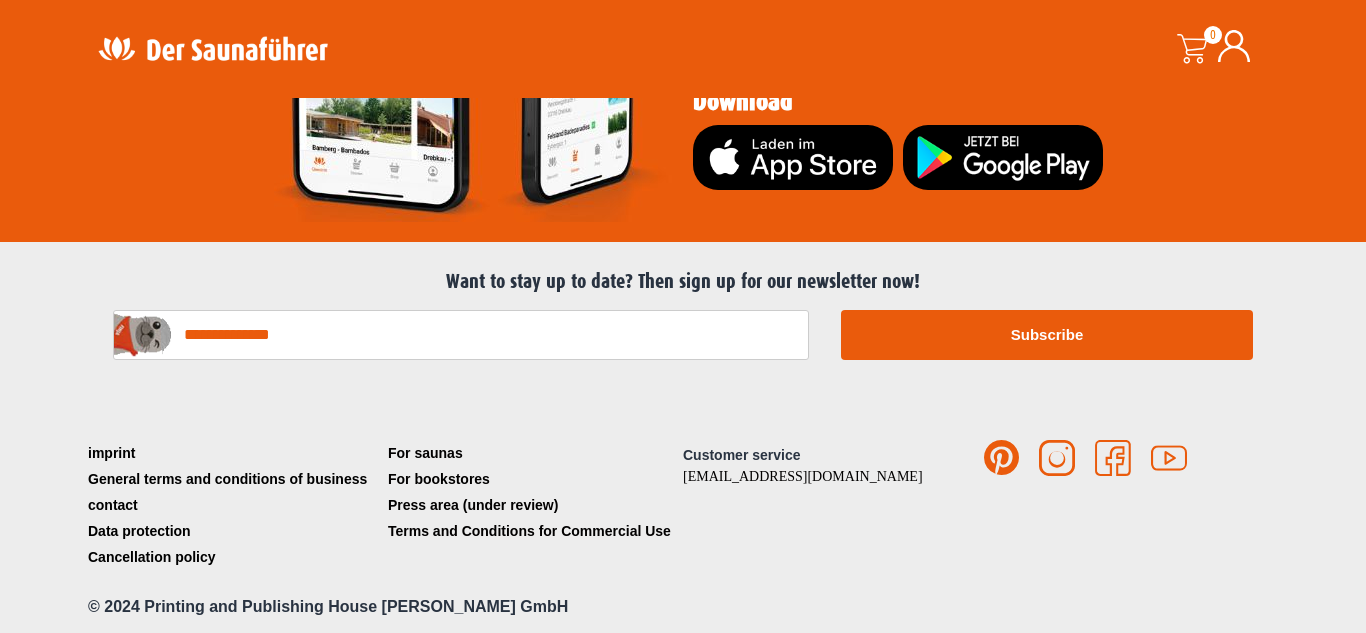 click on "imprint
General terms and conditions of business
contact
Data protection
Cancellation policy
imprint
General terms and conditions of business
contact
Data protection
Cancellation policy
For saunas
For bookstores
Press area (under review)
Terms and Conditions for Commercial Use
For saunas
For bookstores
Press area (under review)
Terms and Conditions for Commercial Use
Customer service  service@der-saunafuehrer.de
Pinterest" at bounding box center (683, 511) 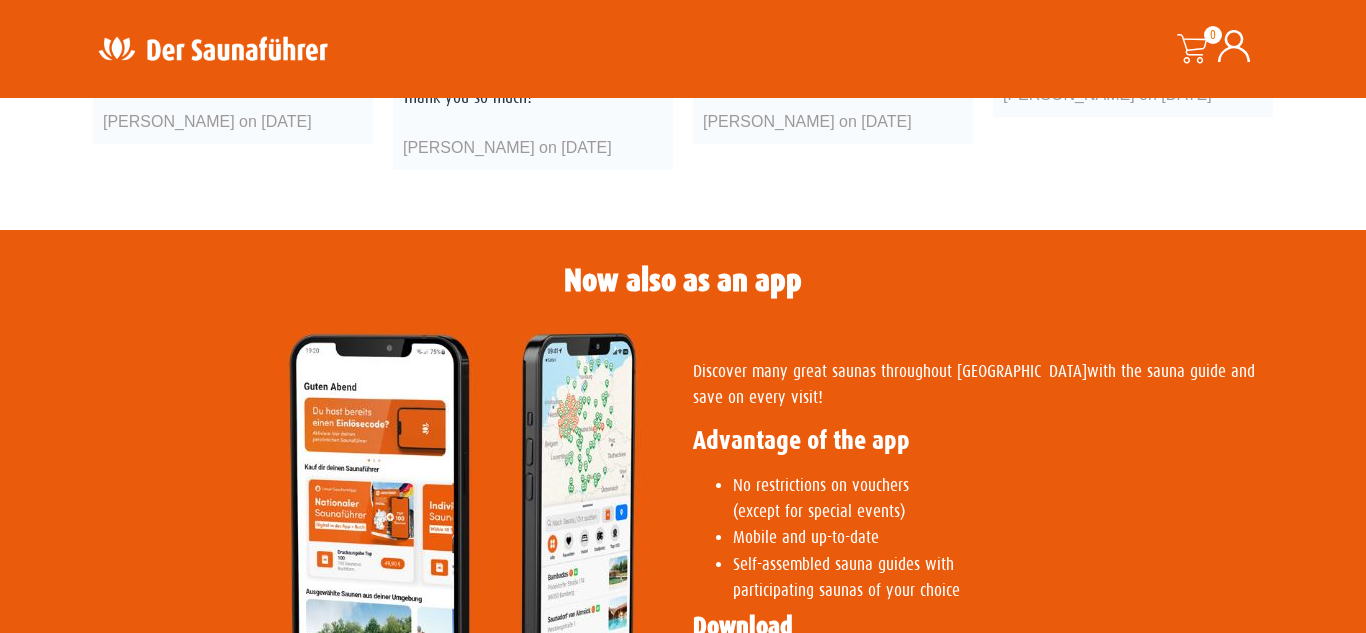 scroll, scrollTop: 4200, scrollLeft: 0, axis: vertical 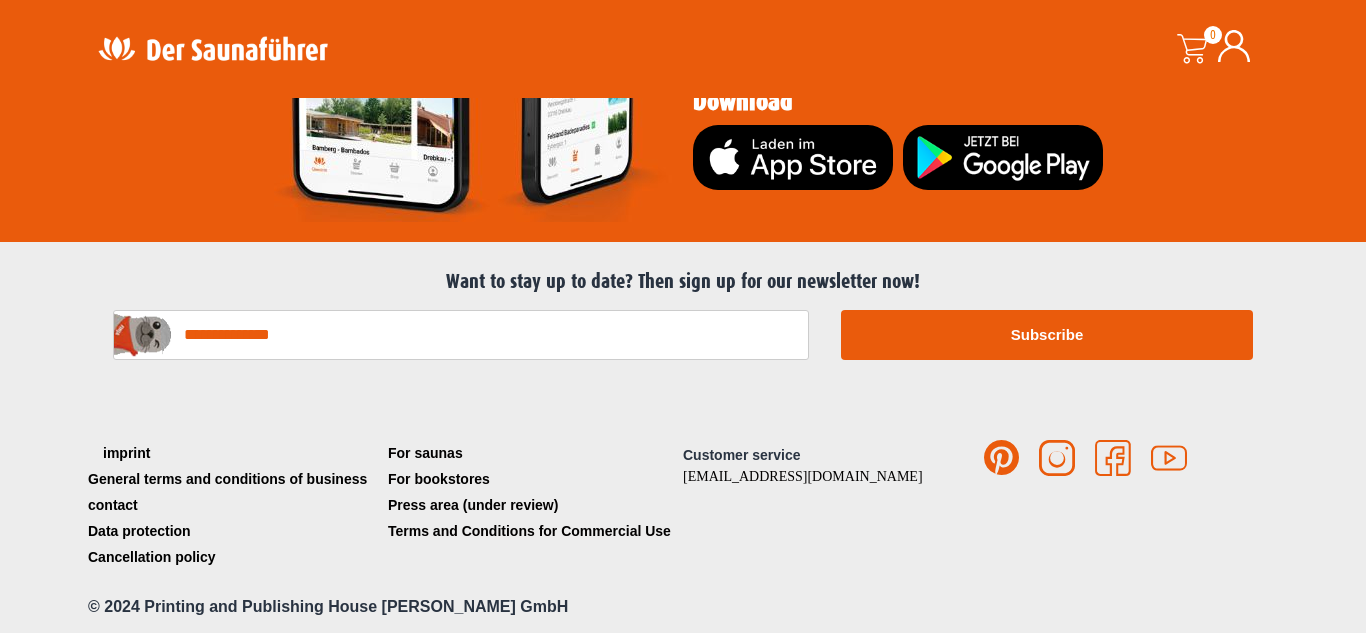 click on "imprint" 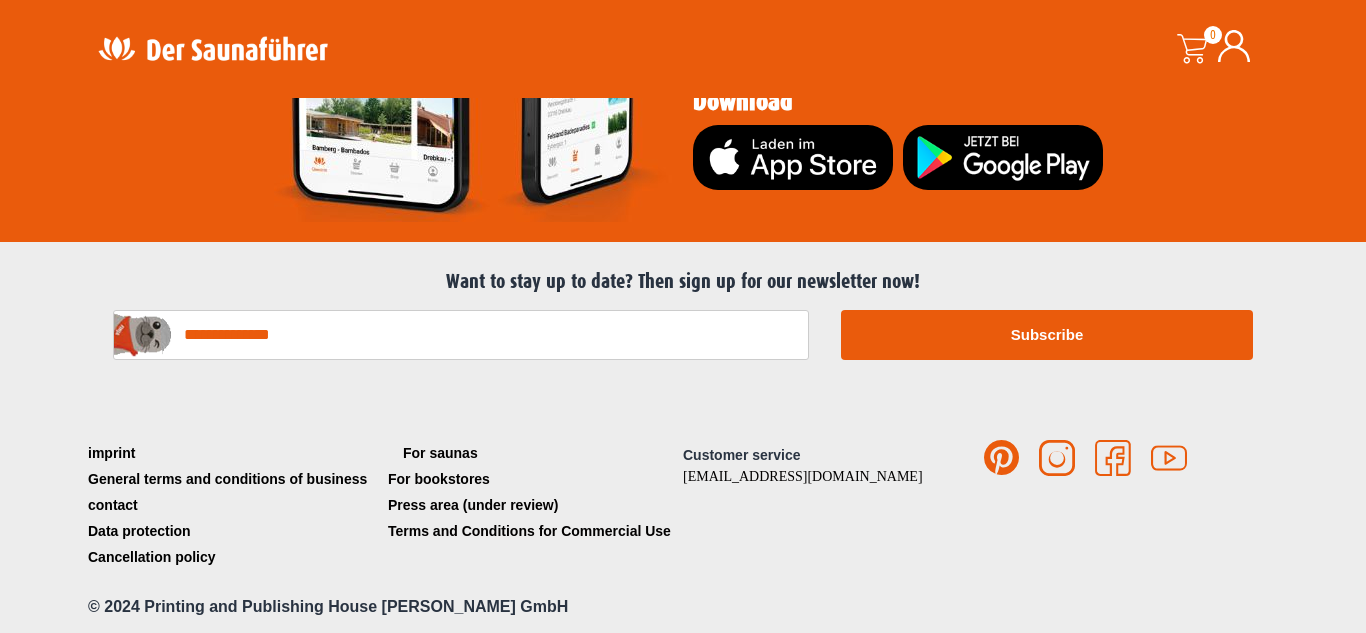 click on "For saunas" 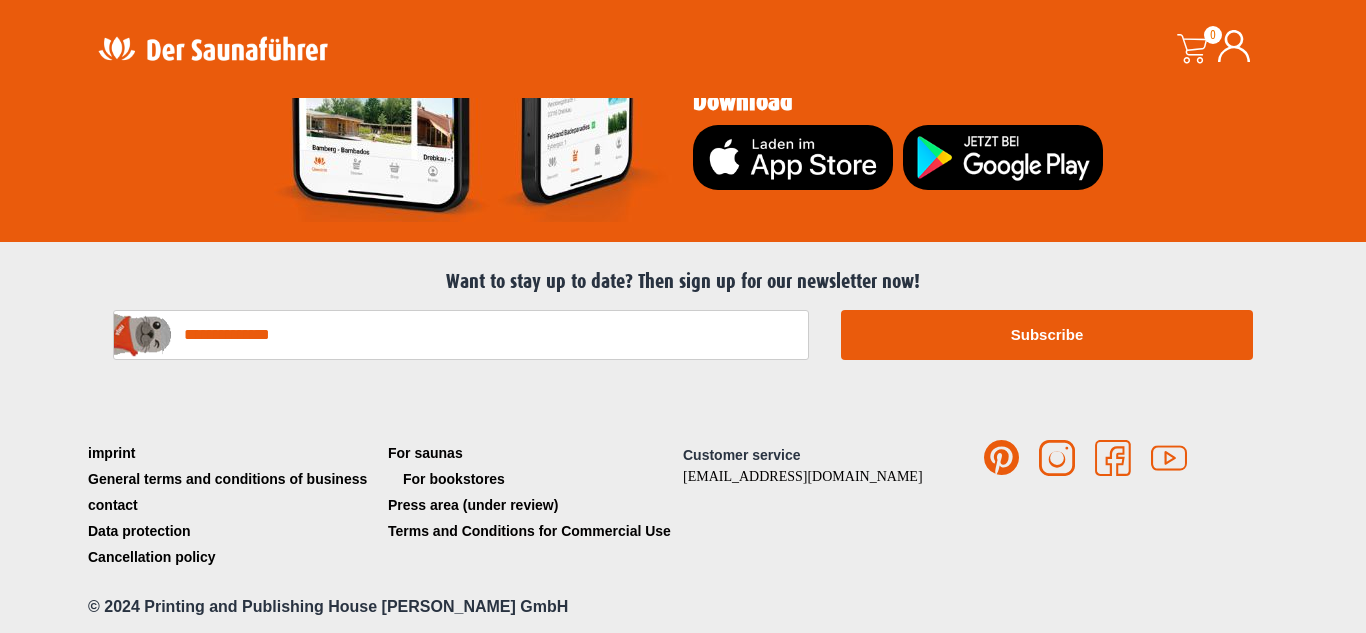 click on "For bookstores" 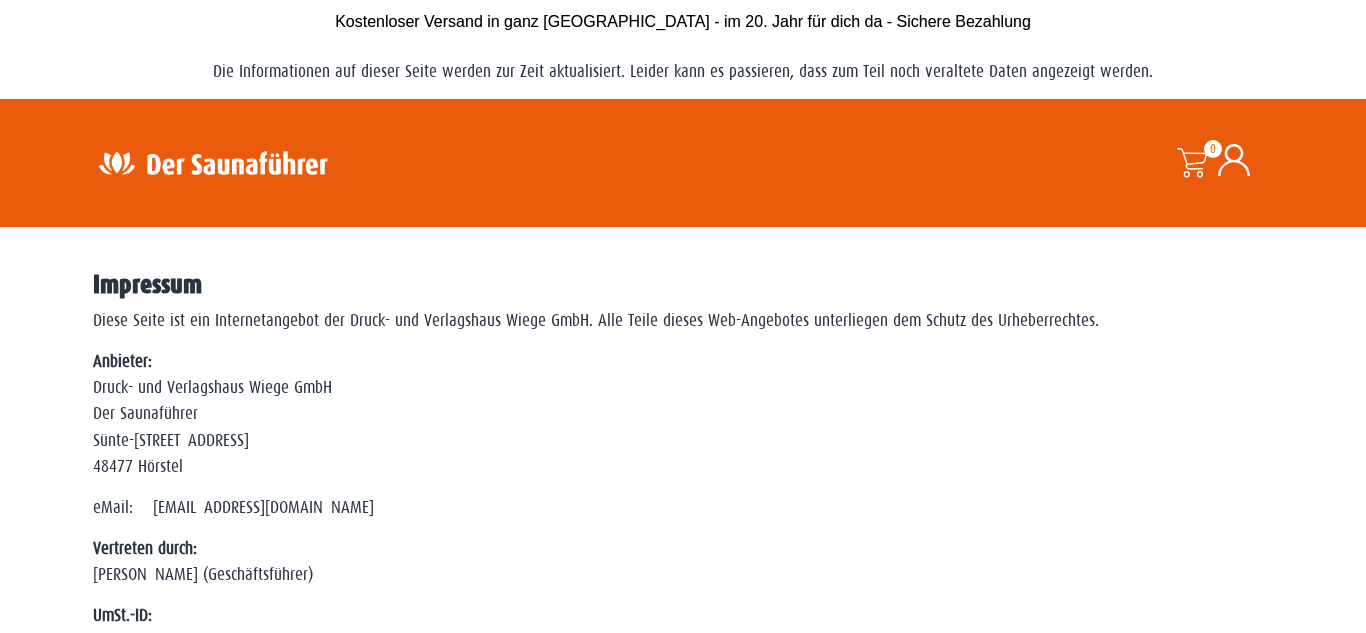 scroll, scrollTop: 0, scrollLeft: 0, axis: both 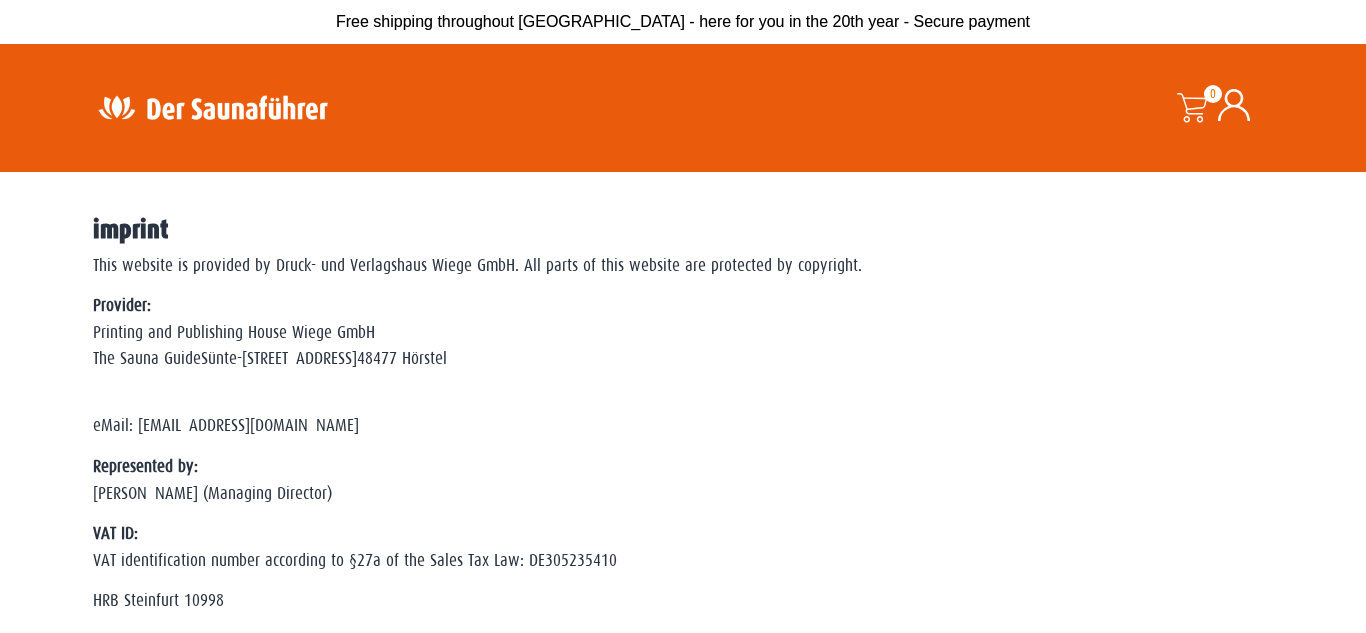 click on "This website is provided by Druck- und Verlagshaus Wiege GmbH. All parts of this website are protected by copyright. Provider:  Printing and Publishing House Wiege GmbH  The Sauna Guide   Sünte-Rendel-Straße 7  48477 Hörstel eMail: service@der-saunafuehrer.de Represented by:  Thomas Wiege (Managing Director) VAT ID:  VAT identification number according to §27a of the Sales Tax Law: DE305235410 HRB Steinfurt 10998 Tax number: 327/5778/7381 Alternative dispute resolution  pursuant to Art. 14 (1) ODR-VO and Section 36 VSBG:  The EU OS platform for out-of-court online dispute resolution can be reached at the following link:  http://ec.europa.eu/consumers/odr/ Image rights: Home –   Fotolia.com  –  Minerva Studio  Home –   Freepik.com  Home/Our offer –    unsplash.com Right to information and revocation Disclaimer Liability for content Liability for links copyright" at bounding box center [683, 890] 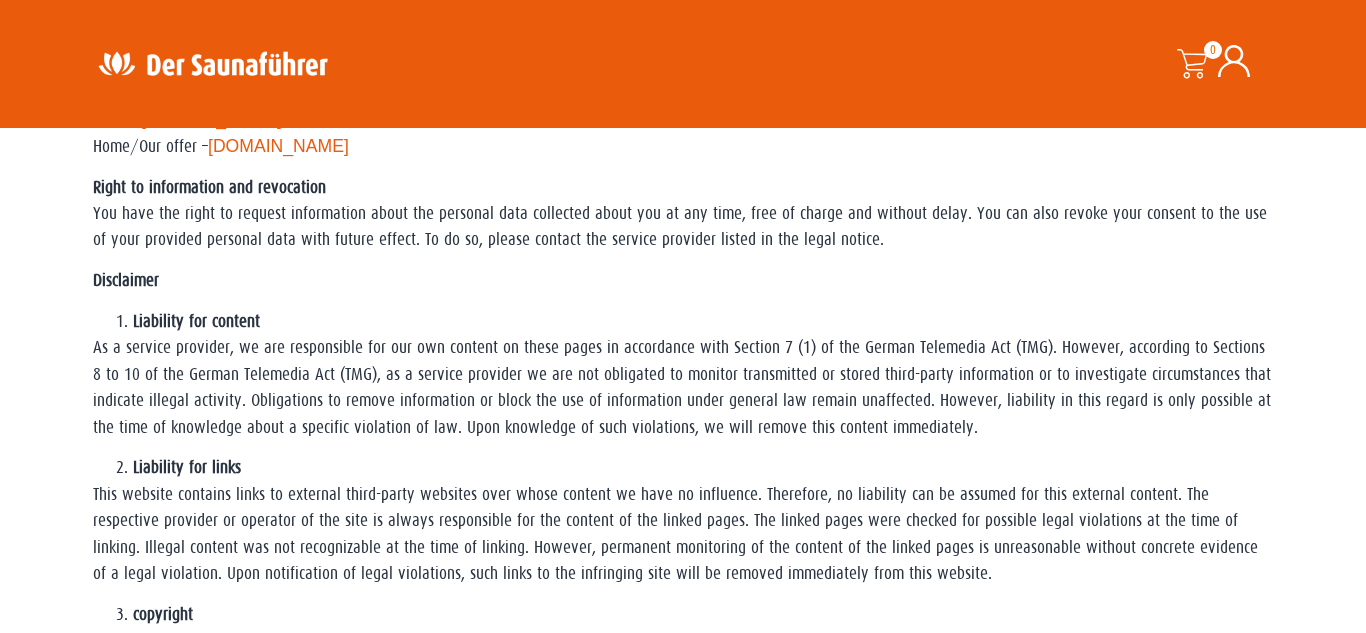 scroll, scrollTop: 1311, scrollLeft: 0, axis: vertical 